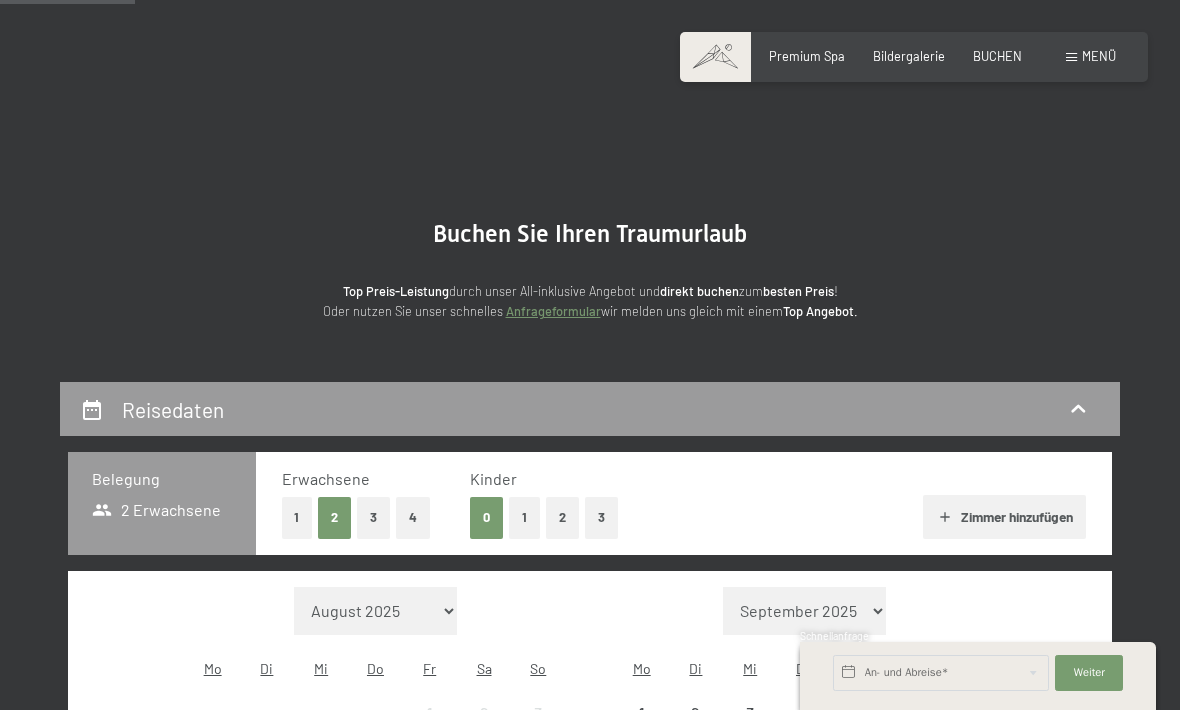 scroll, scrollTop: 311, scrollLeft: 0, axis: vertical 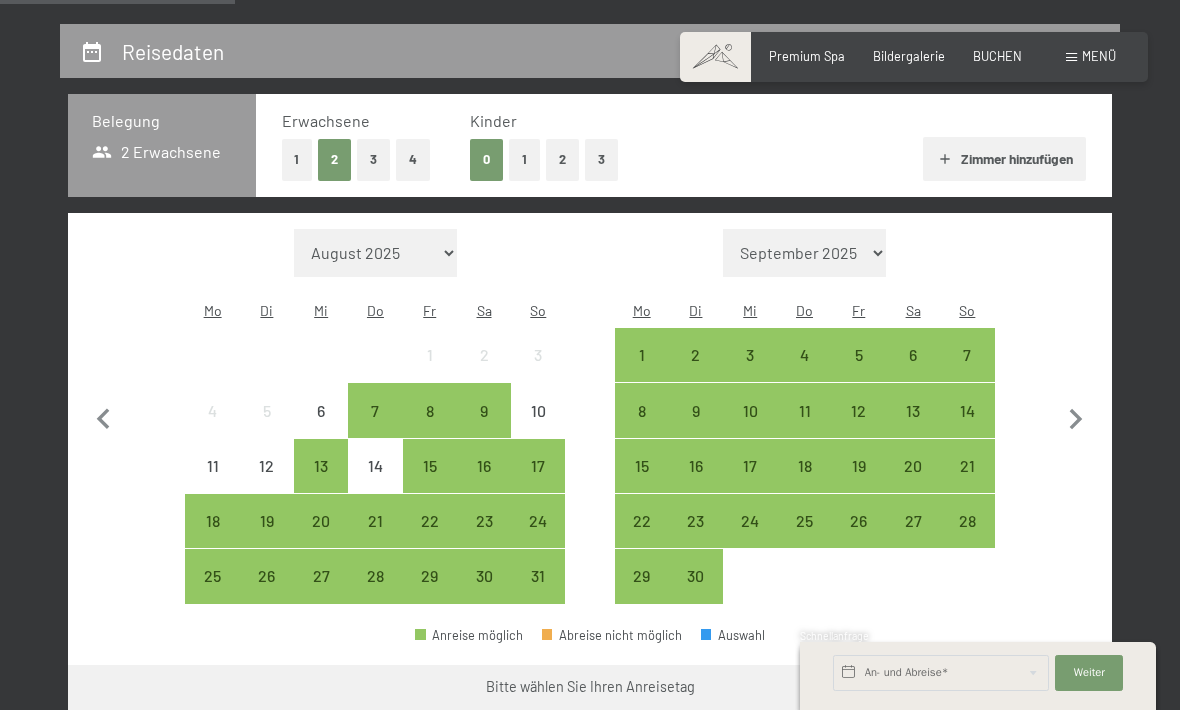 click 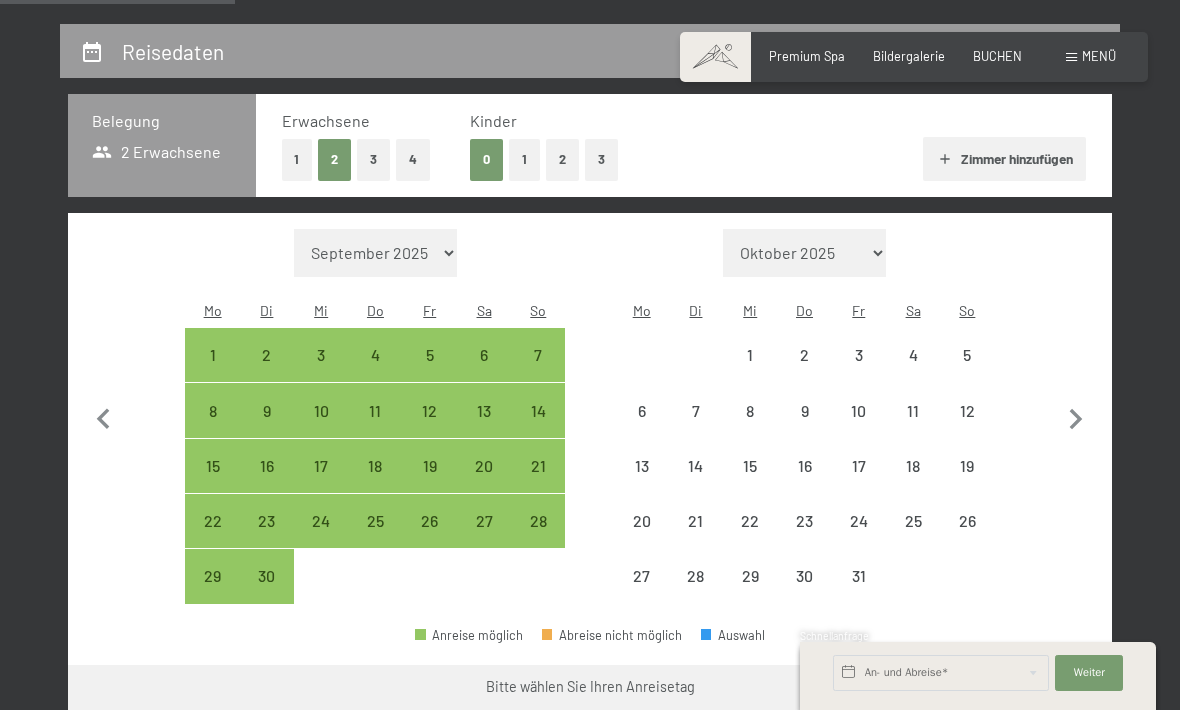 select on "2025-09-01" 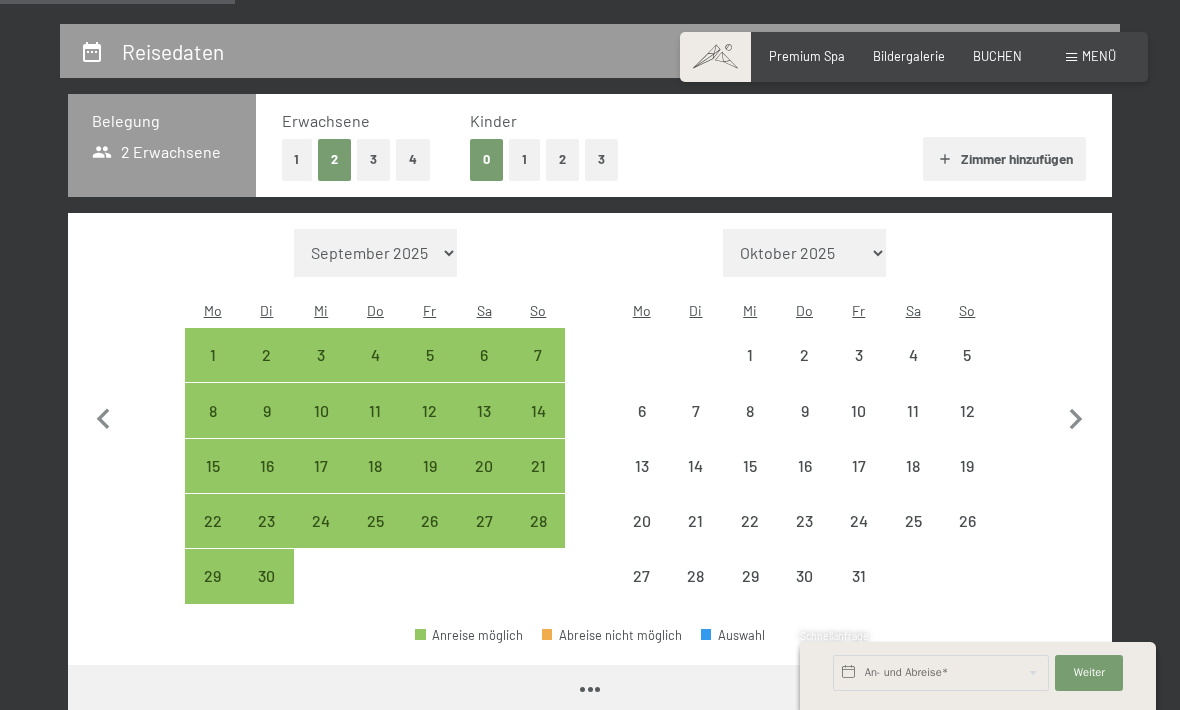 select on "2025-09-01" 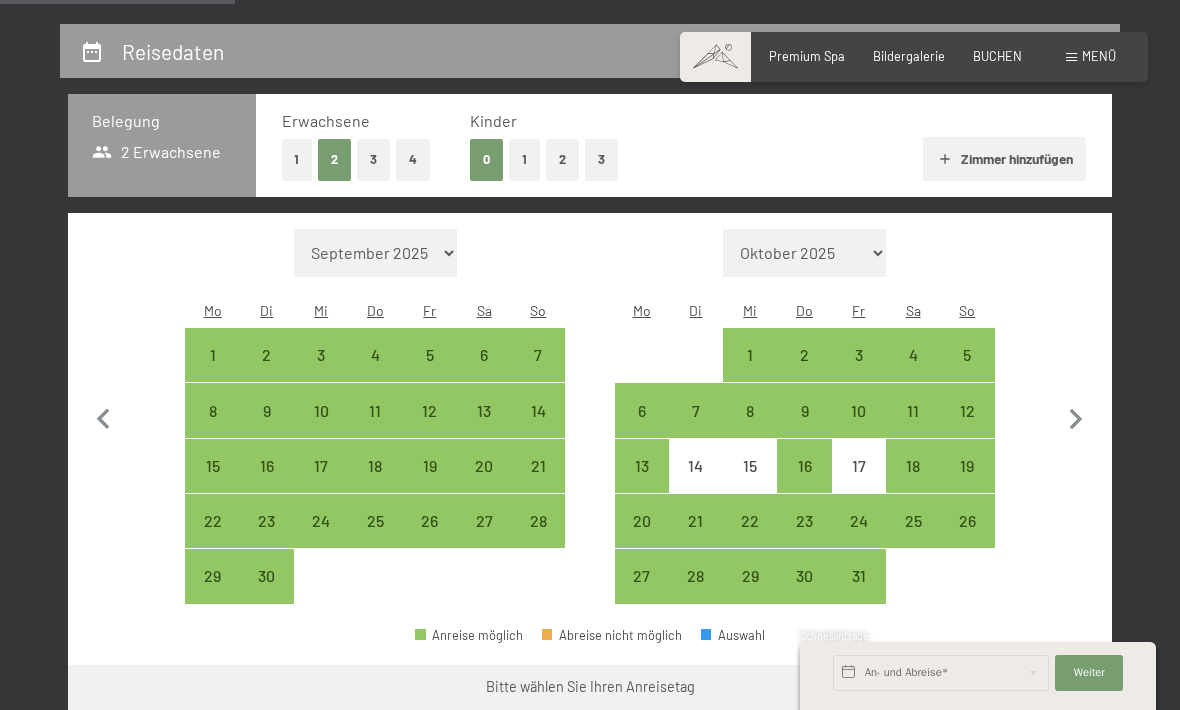 click on "Zimmer hinzufügen" at bounding box center [1004, 159] 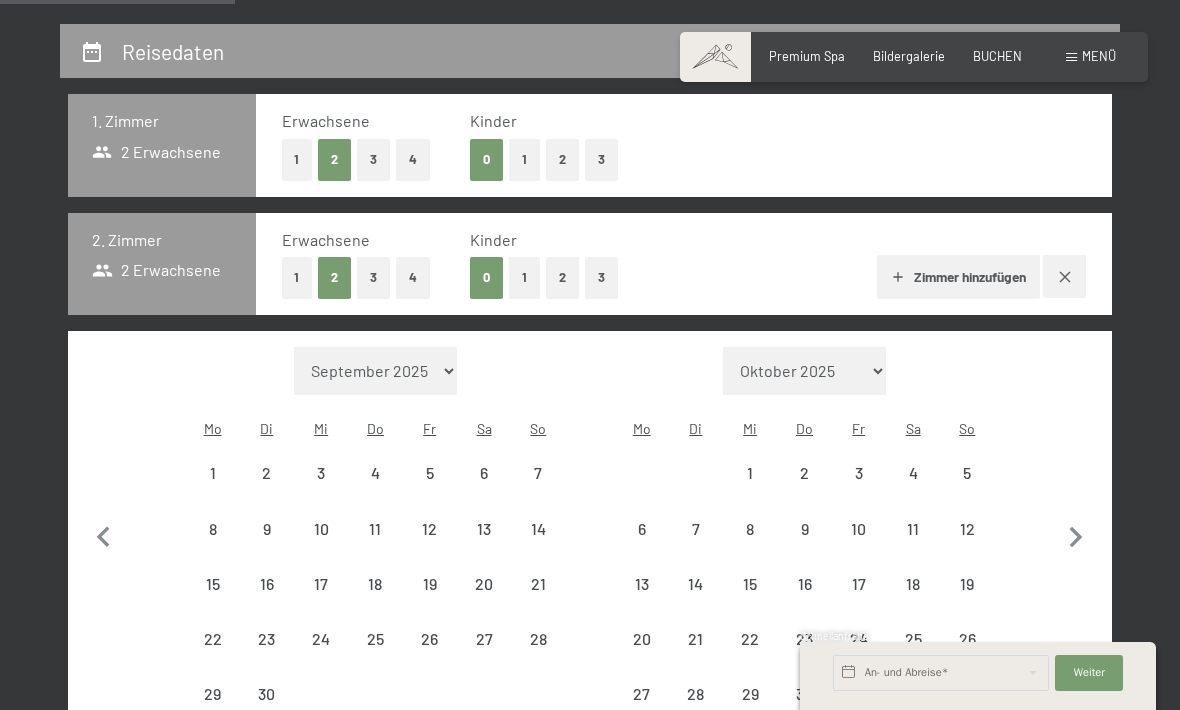 select on "2025-09-01" 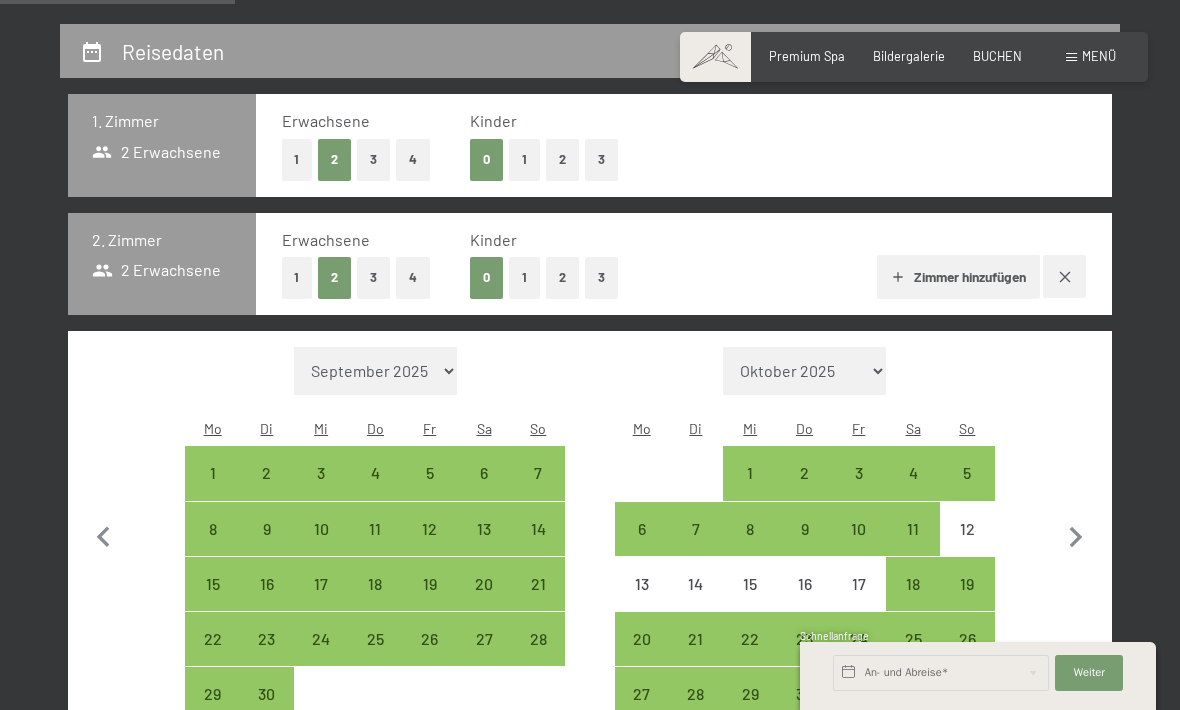 click on "1" at bounding box center [297, 277] 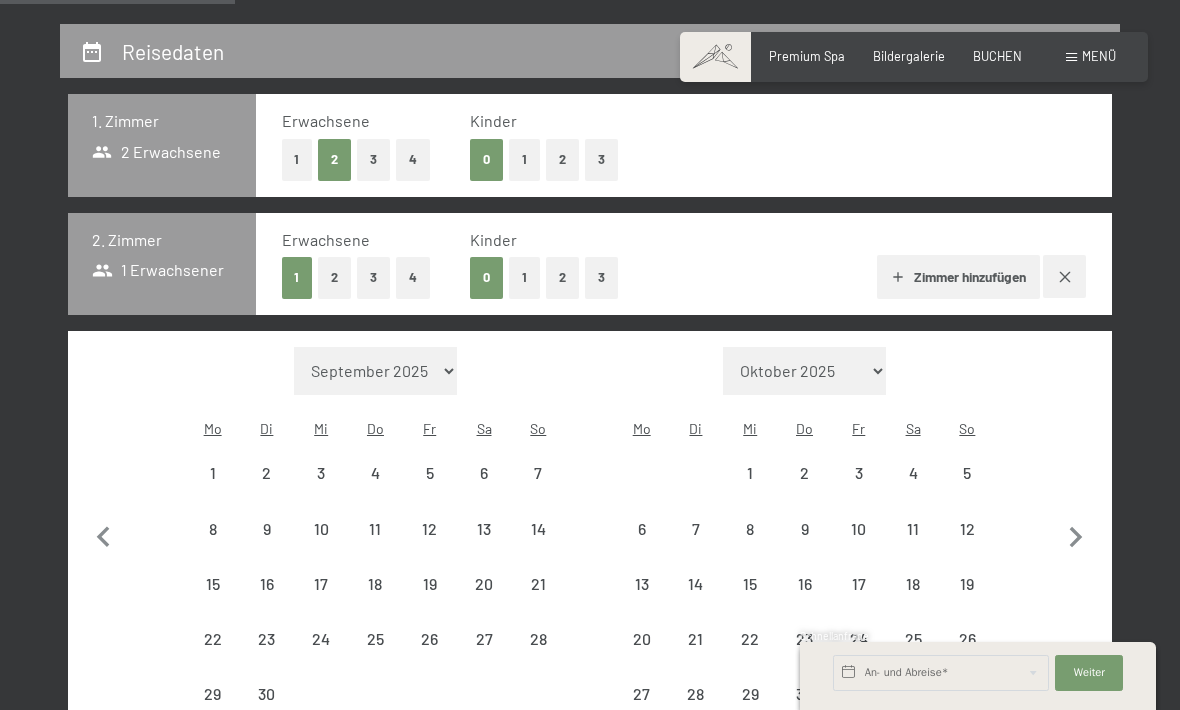 select on "2025-09-01" 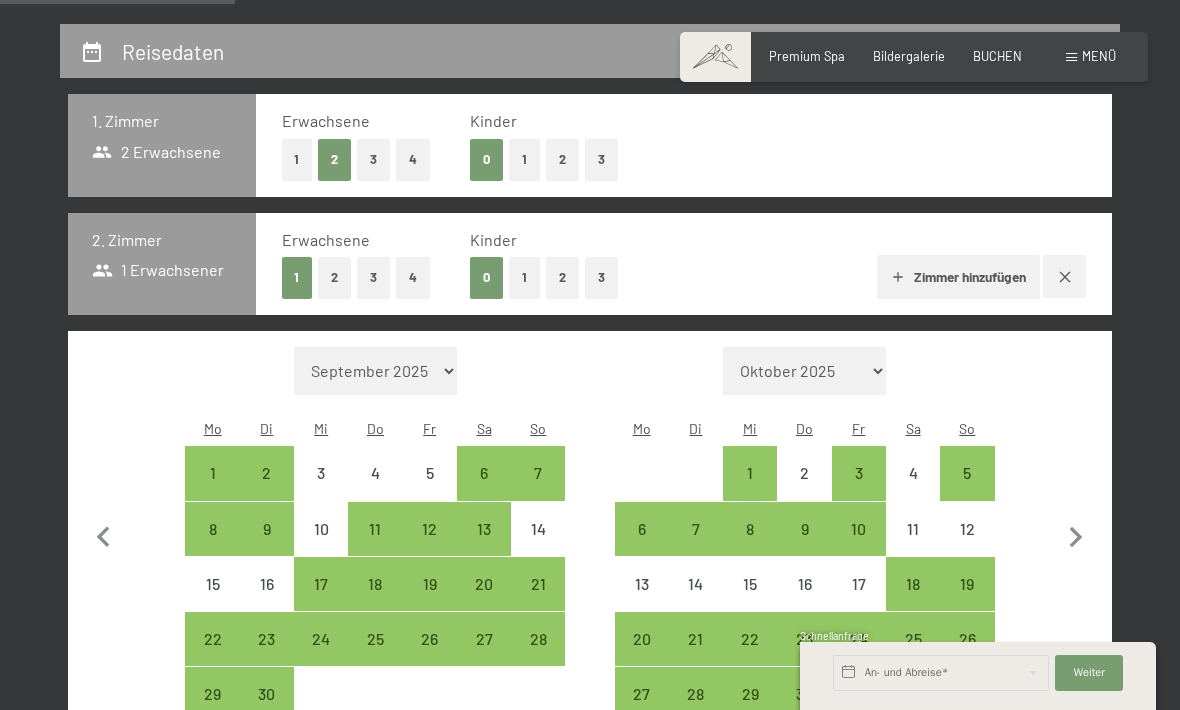 click on "5" at bounding box center [967, 490] 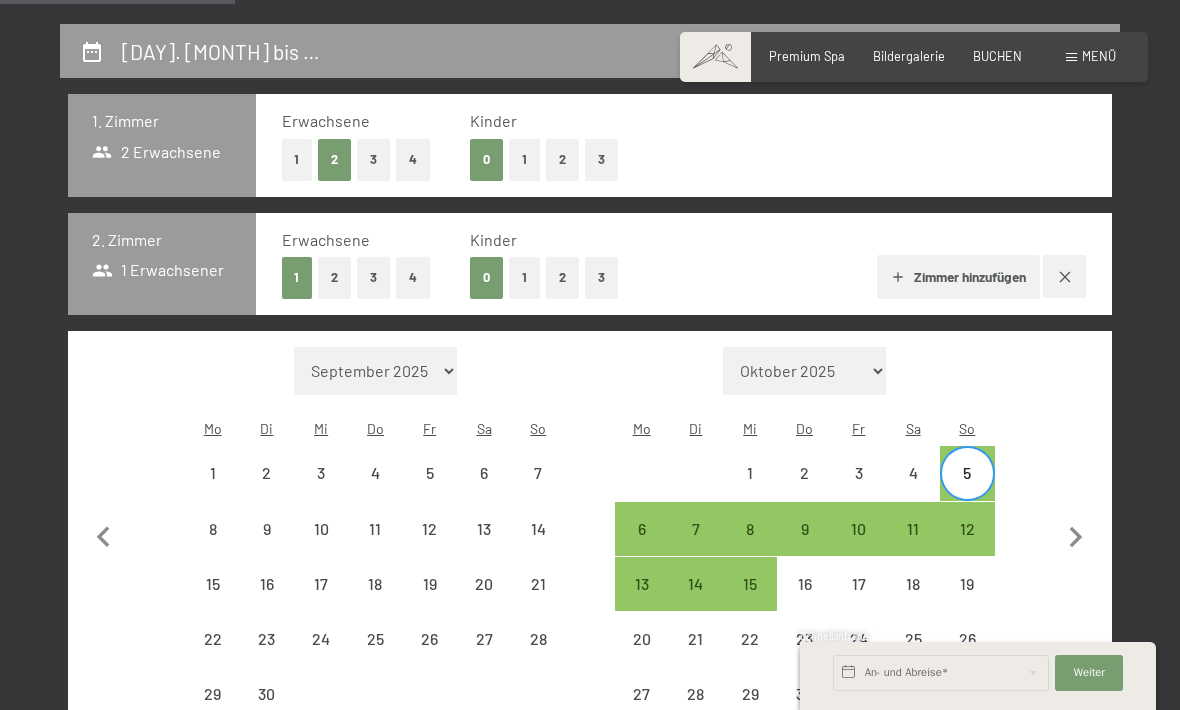 click on "12" at bounding box center (967, 546) 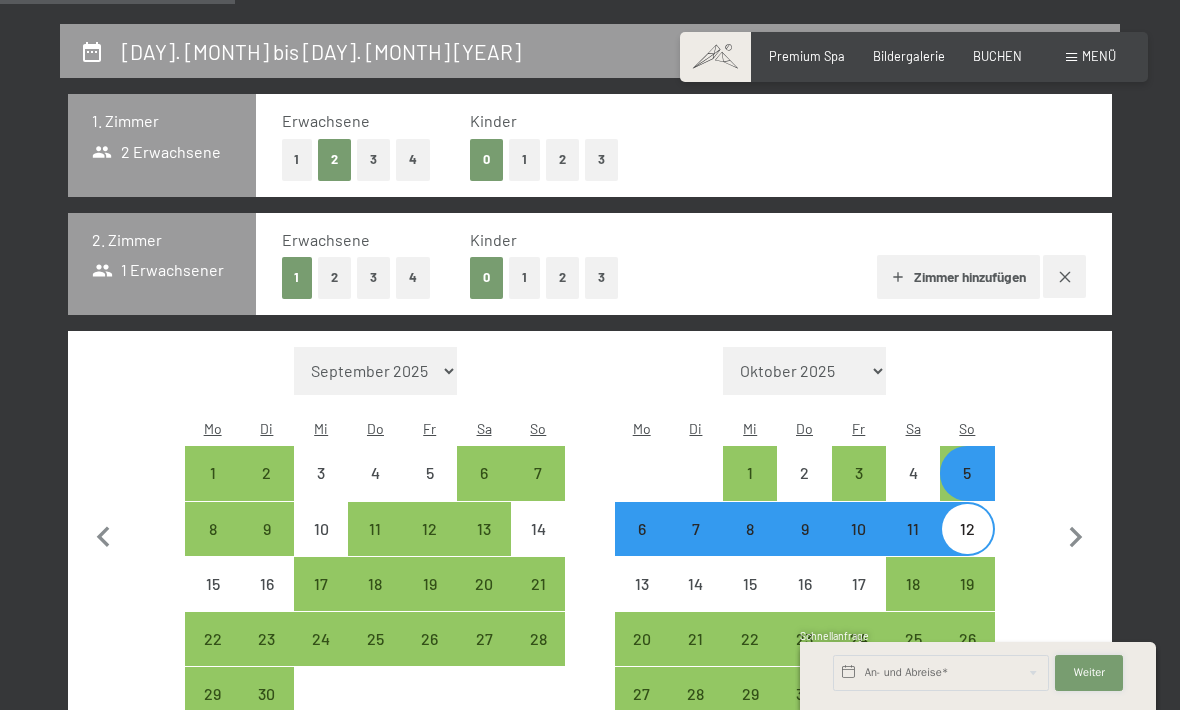 click on "Weiter" at bounding box center (1089, 673) 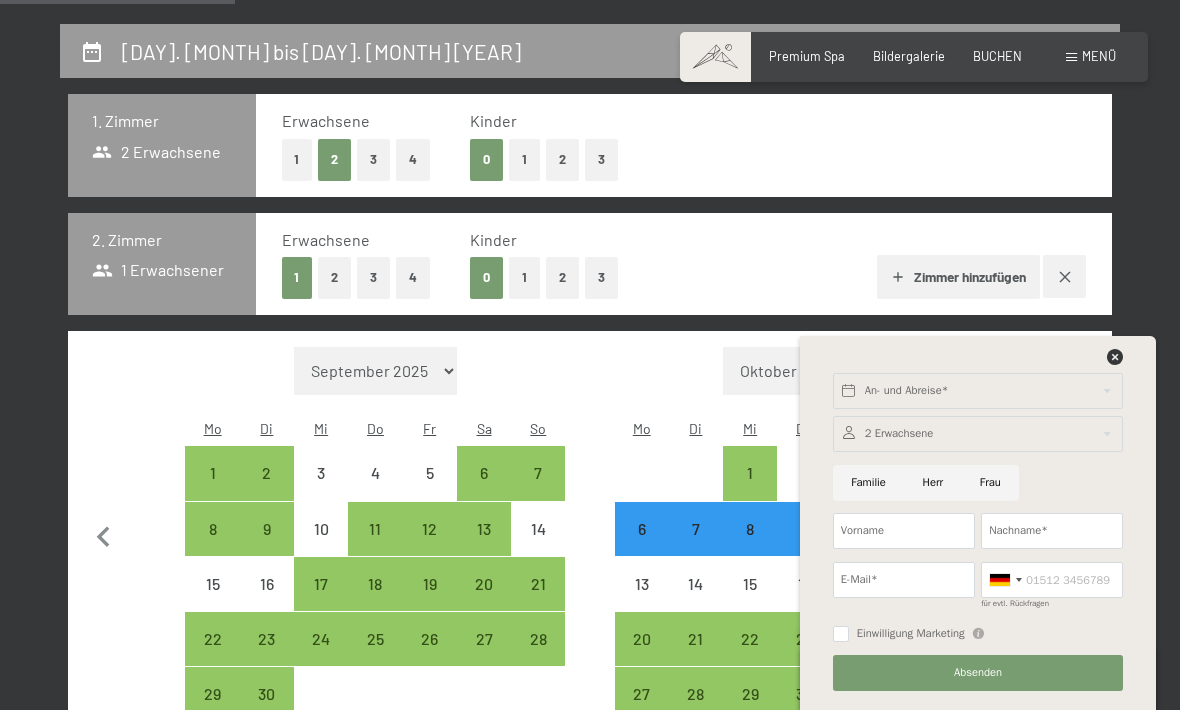 click on "An- und Abreise* Weiter Adressfelder ausblenden 2 Erwachsene 2 Erwachsene Älter als 14 Jahre 0 Kinder Bis 14 Jahre Übernehmen Familie Herr Frau [FIRST] [LAST]* [EMAIL]* Germany (Deutschland) +49 Italy (Italia) +39 Austria (Österreich) +43 Switzerland (Schweiz) +41 Afghanistan (‫افغانستان‬‎) +93 Albania (Shqipëri) +355 Algeria (‫الجزائر‬‎) +213 American Samoa +1 Andorra +376 Angola +244 Anguilla +1 Antigua and Barbuda +1 Argentina +54 Armenia (Հայաստան) +374 Aruba +297 Ascension Island +247 Australia +61 Austria (Österreich) +43 Azerbaijan (Azərbaycan) +994 Bahamas +1 Bahrain (‫البحرين‬‎) +973 Bangladesh (বাংলাদেশ) +880 Barbados +1 Belarus (Беларусь) +375 Belgium (België) +32 Belize +501 Benin (Bénin) +229 Bermuda +1 Bhutan (འབྲུག) +975 Bolivia +591 Bosnia and Herzegovina (Босна и Херцеговина) +387 Botswana +267 Brazil (Brasil) +55 British Indian Ocean Territory +246 British Virgin Islands +1 Brunei +1" 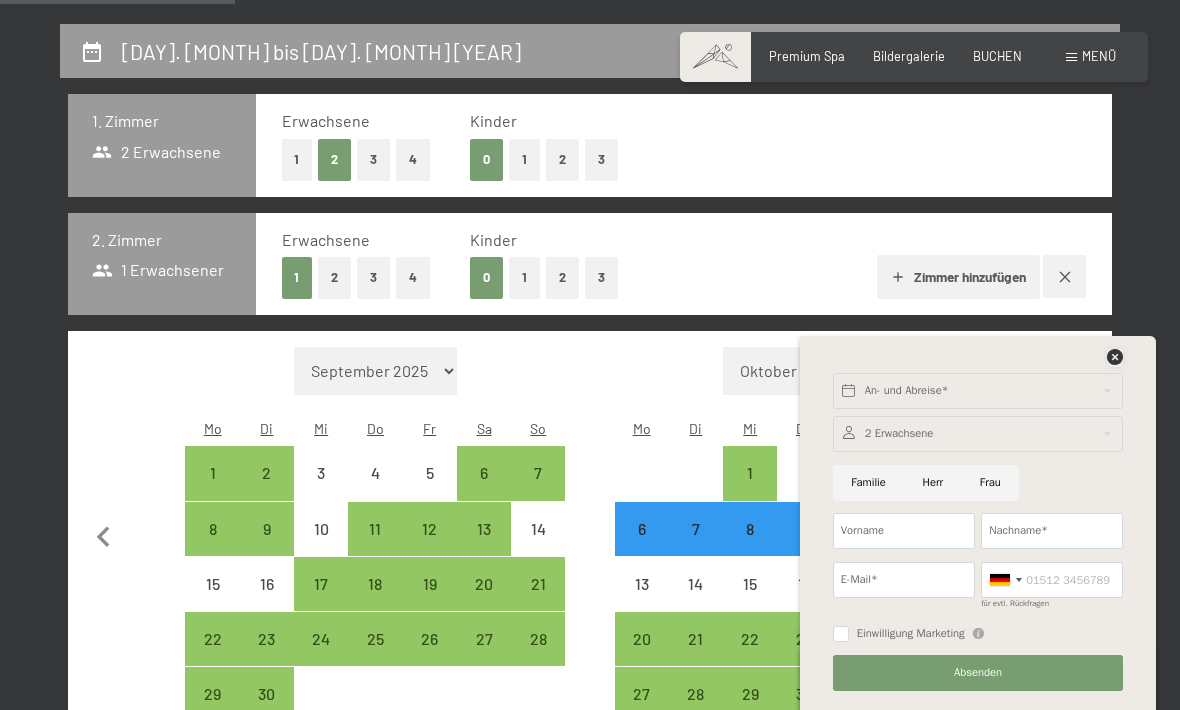 click at bounding box center (1115, 357) 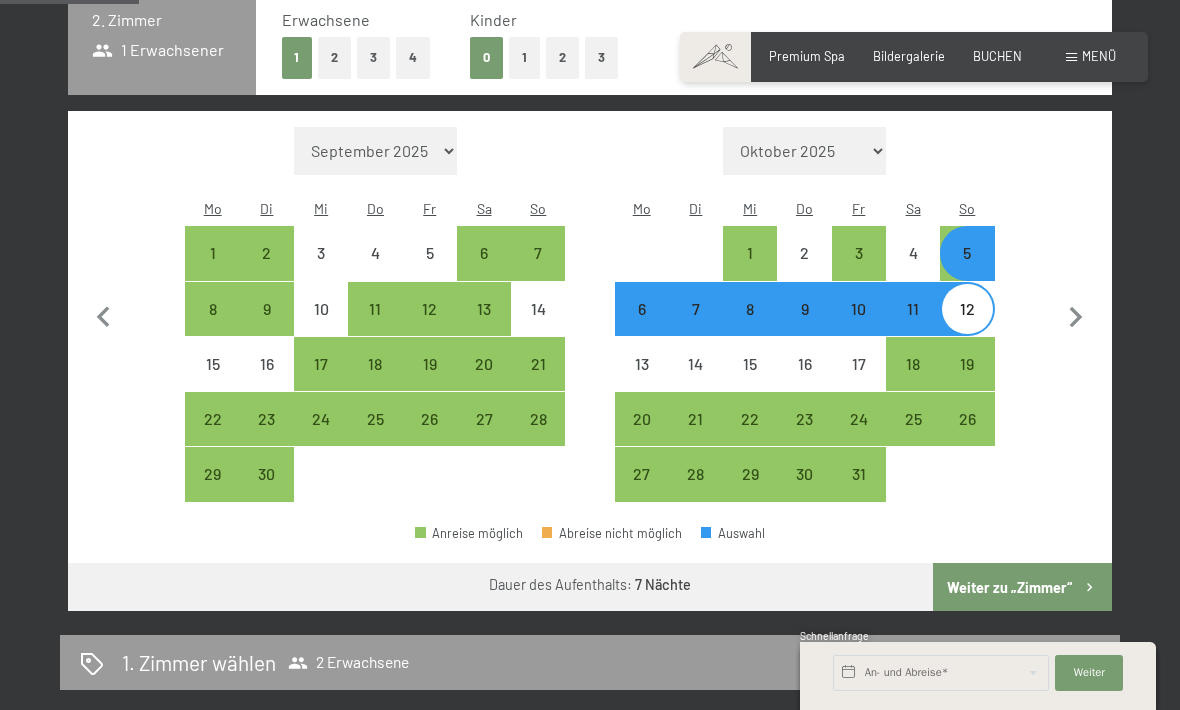 click on "Weiter zu „Zimmer“" at bounding box center [1022, 587] 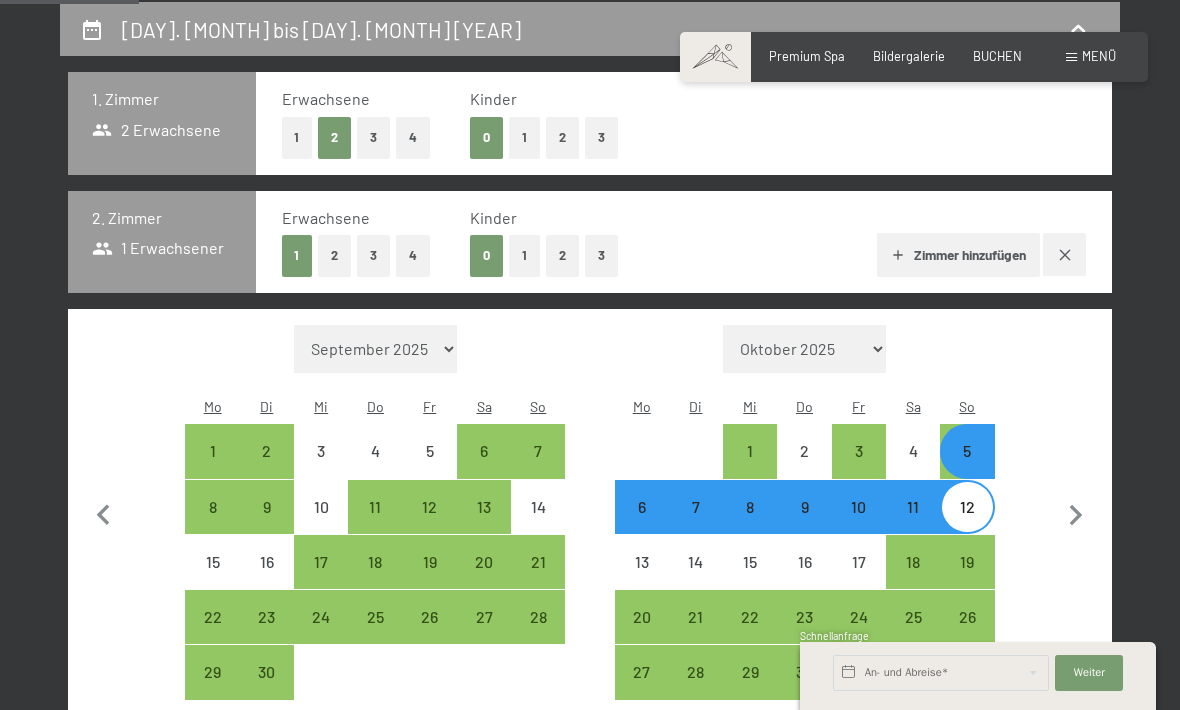 select on "2025-09-01" 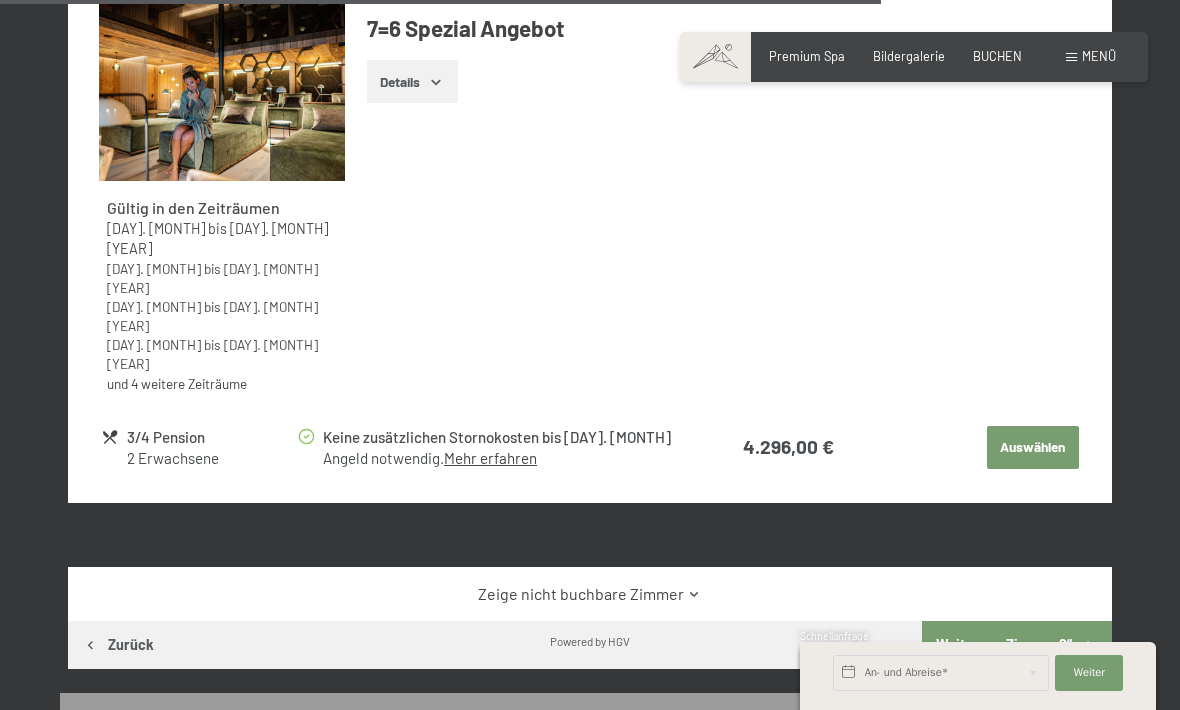 scroll, scrollTop: 3110, scrollLeft: 0, axis: vertical 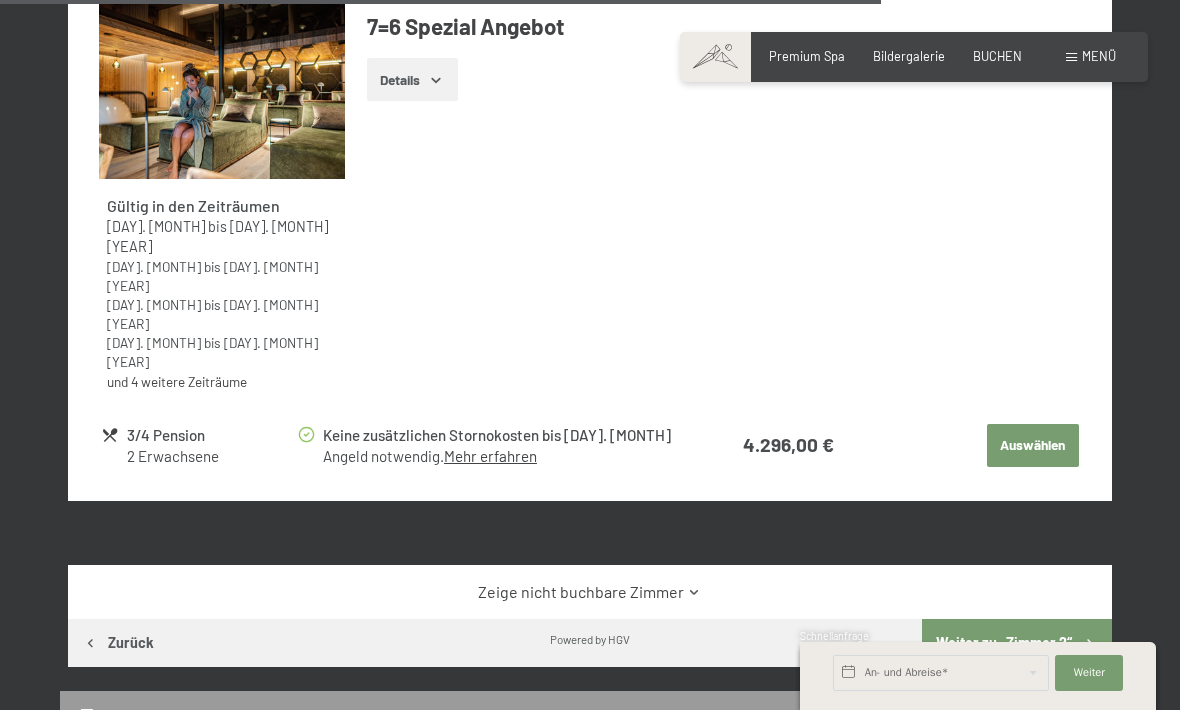 click on "Weiter zu „Zimmer 2“" at bounding box center (1017, 643) 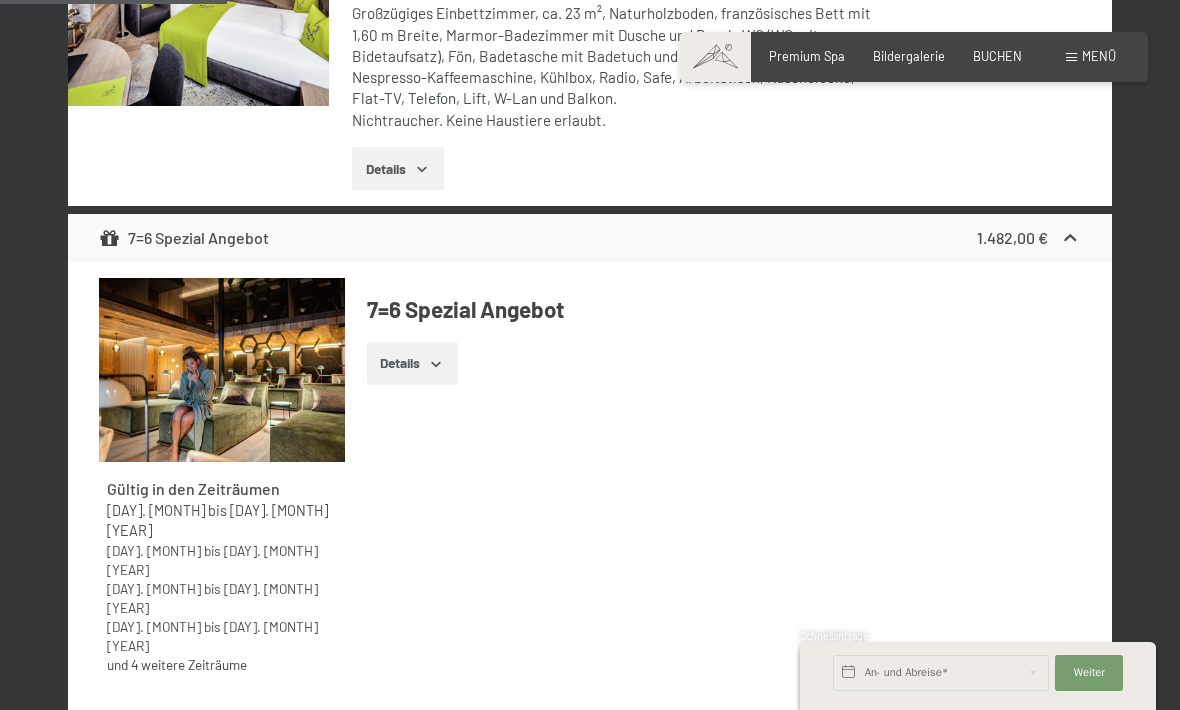 scroll, scrollTop: 0, scrollLeft: 0, axis: both 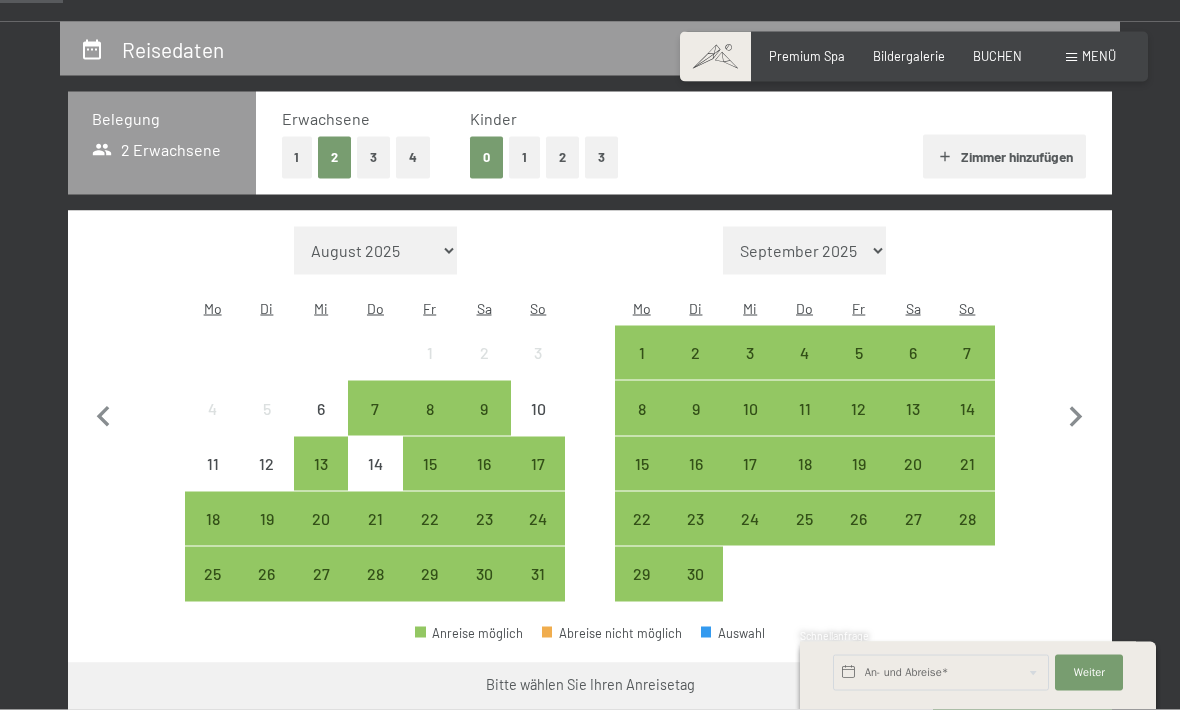 click on "3" at bounding box center (373, 157) 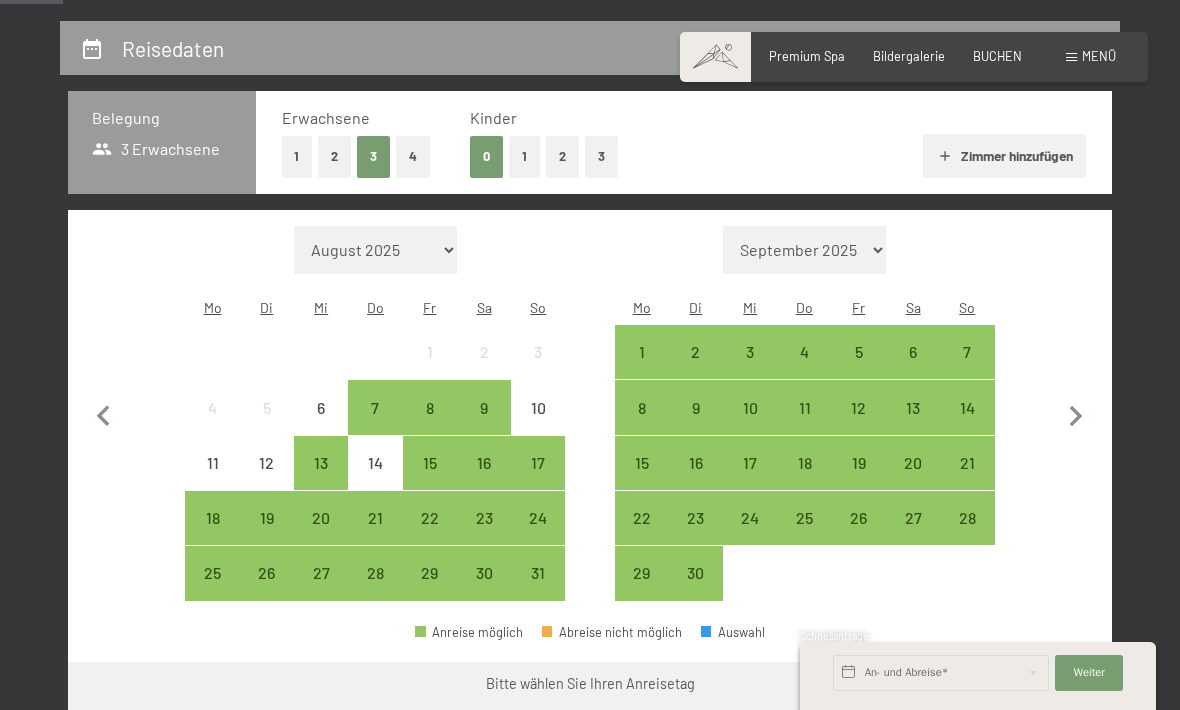 click 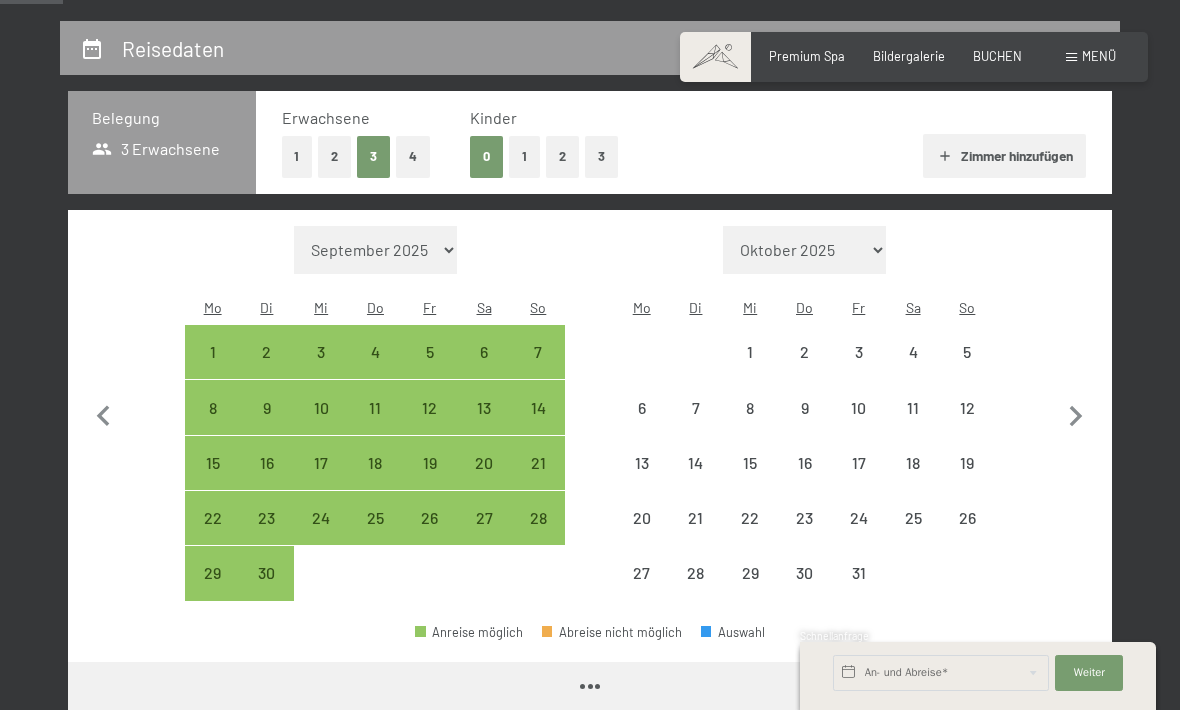 select on "2025-09-01" 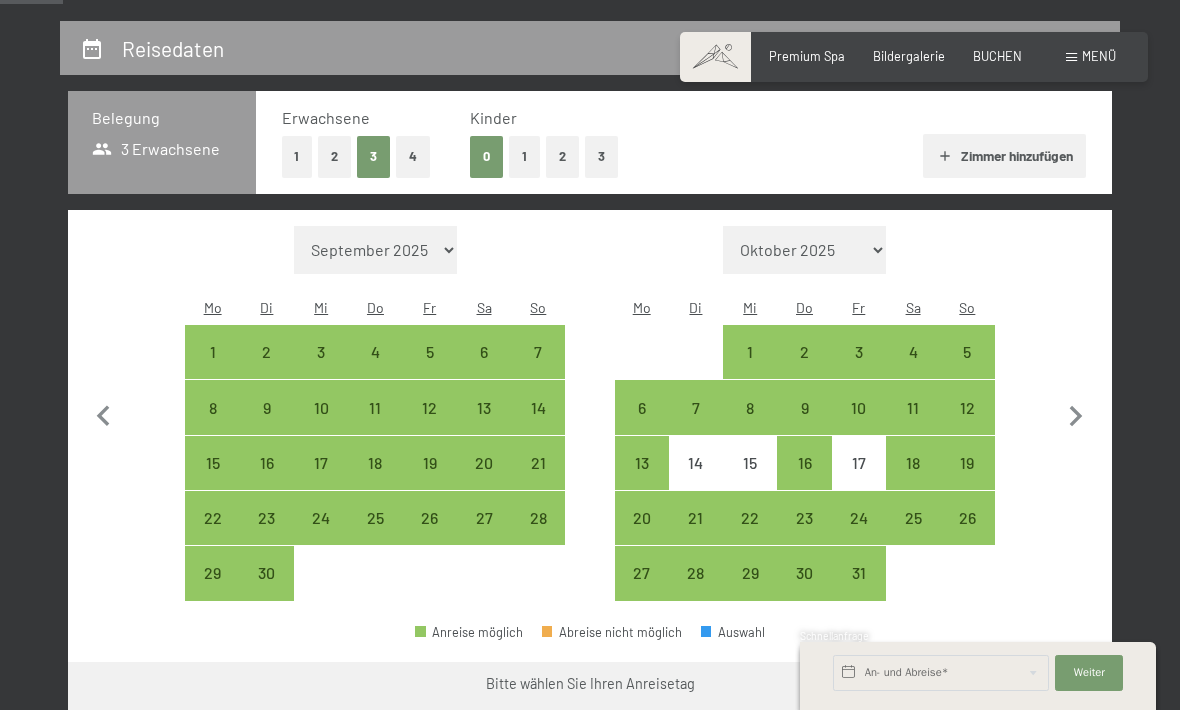 click on "5" at bounding box center [967, 369] 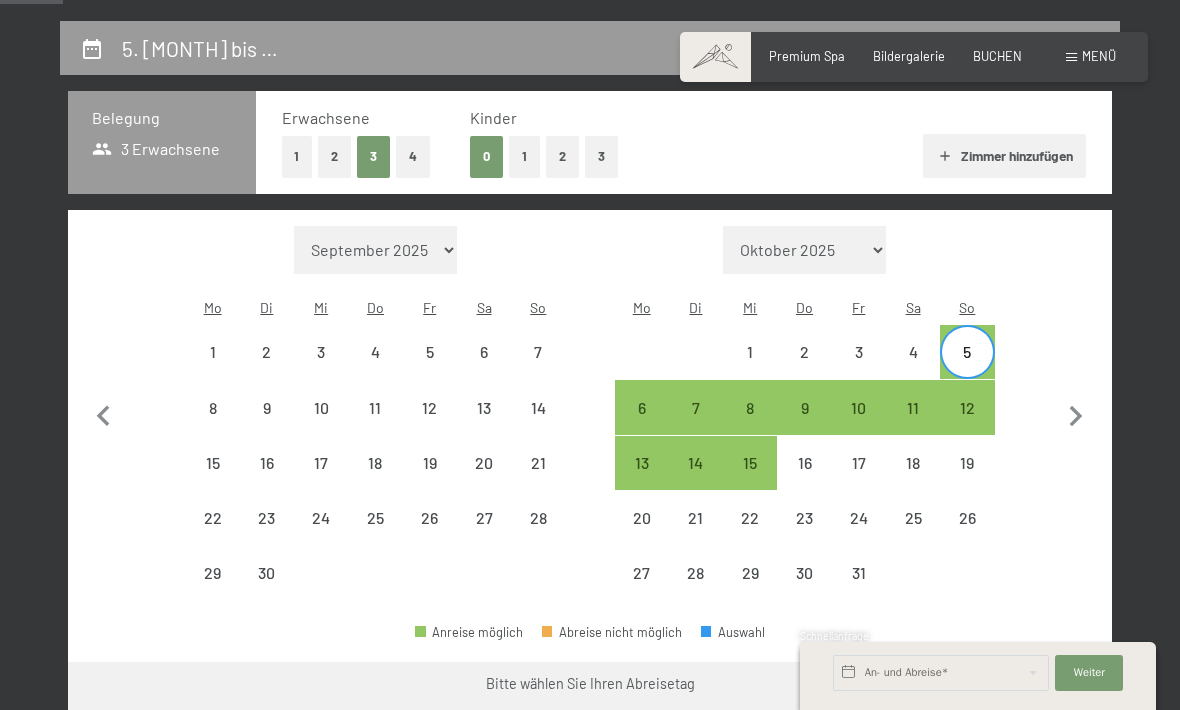 click on "12" at bounding box center (967, 425) 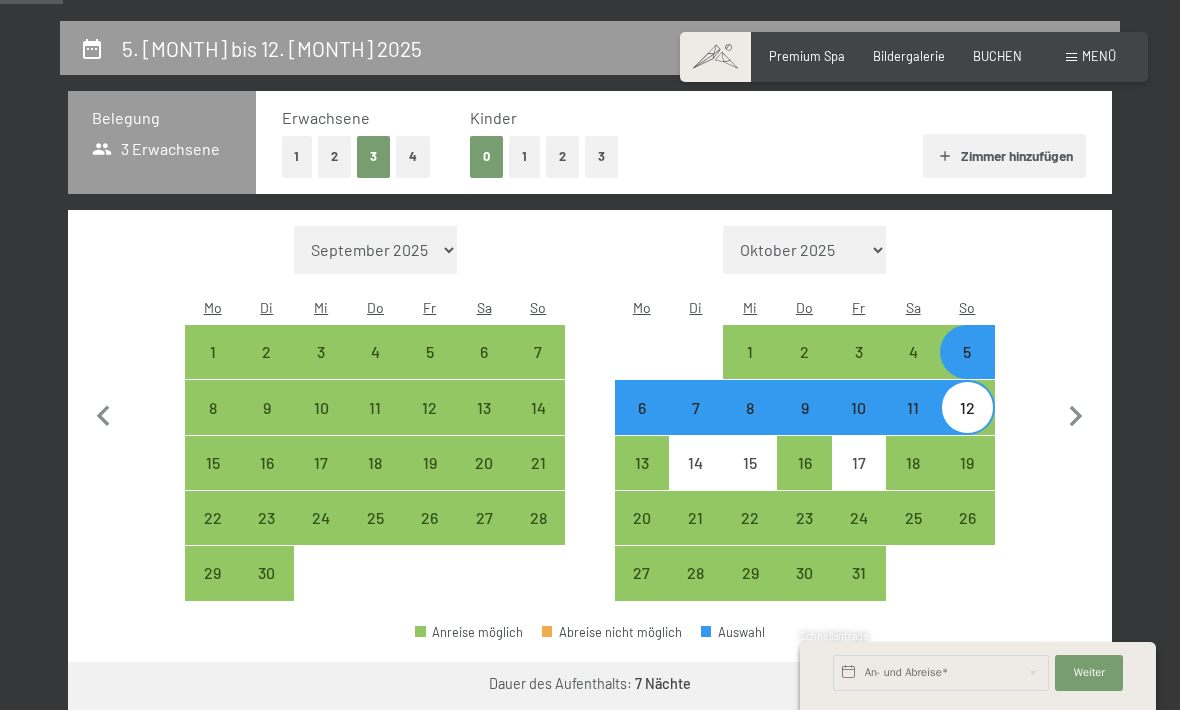 click on "Weiter zu „Zimmer“" at bounding box center (1022, 686) 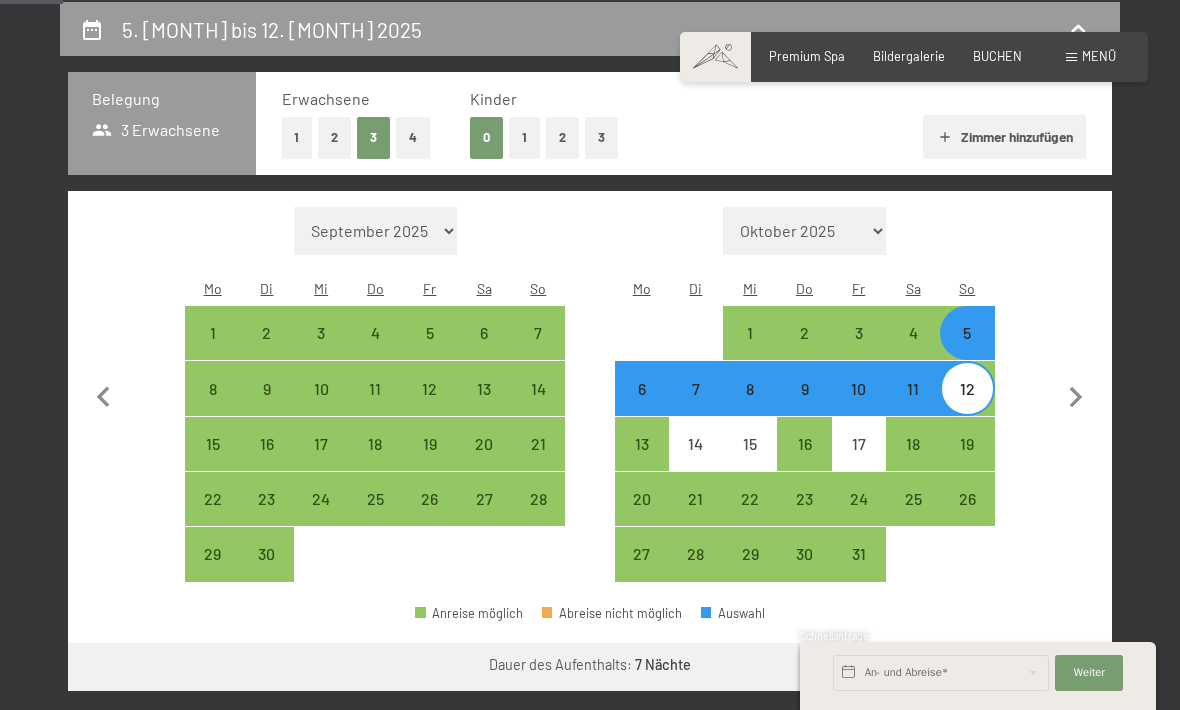 select on "2025-09-01" 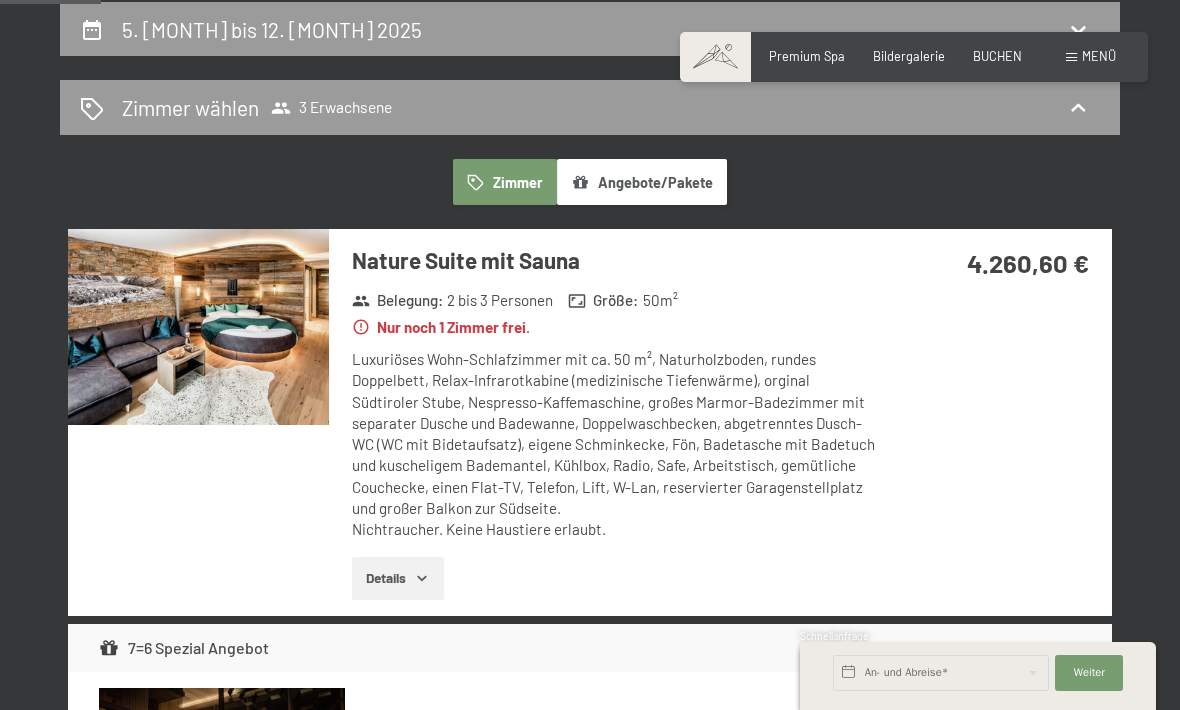 click at bounding box center (198, 327) 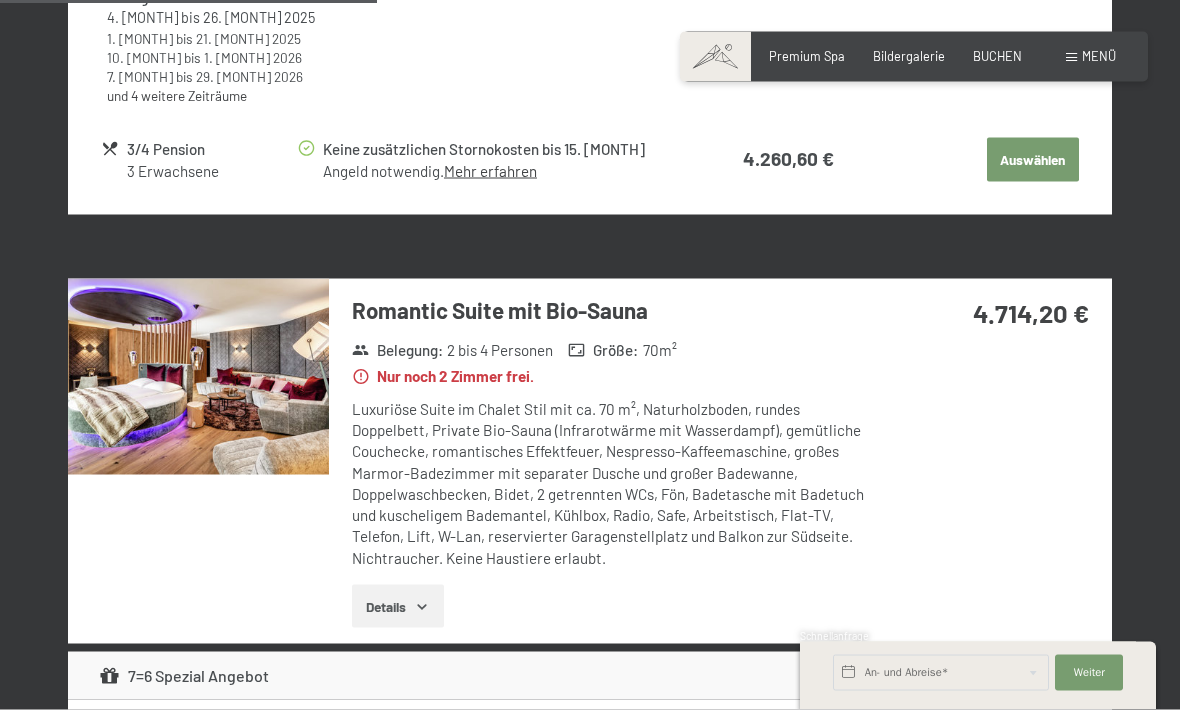 scroll, scrollTop: 1283, scrollLeft: 0, axis: vertical 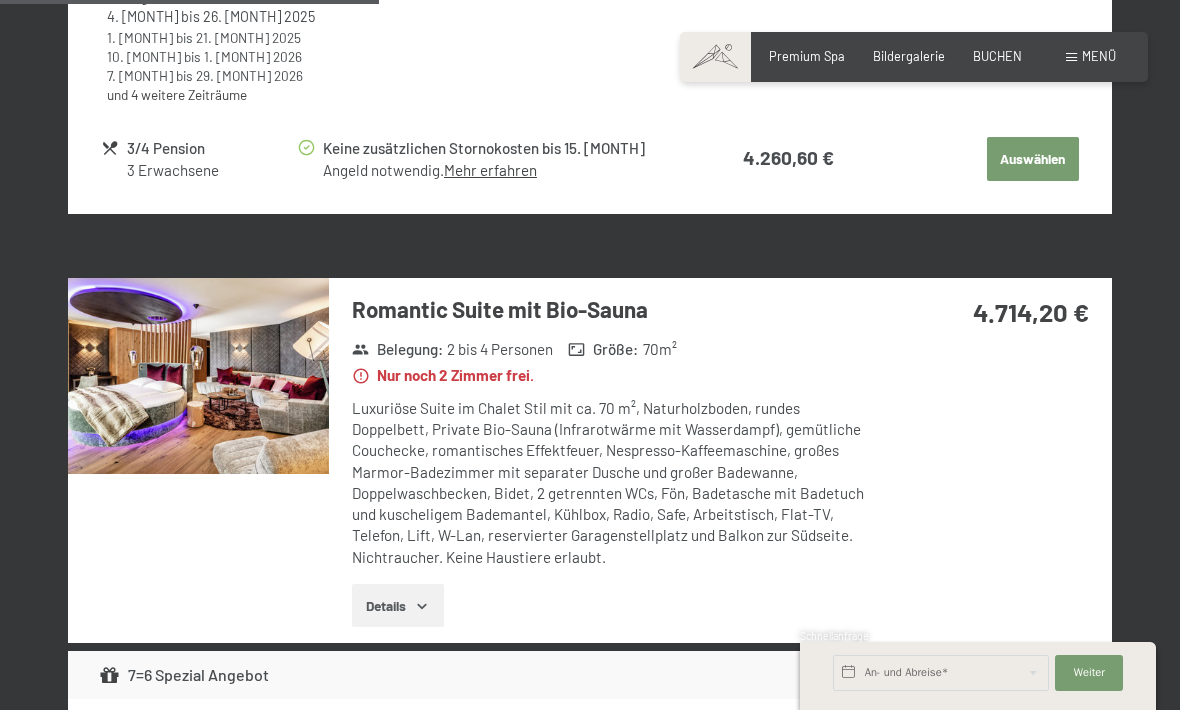 click at bounding box center [198, 376] 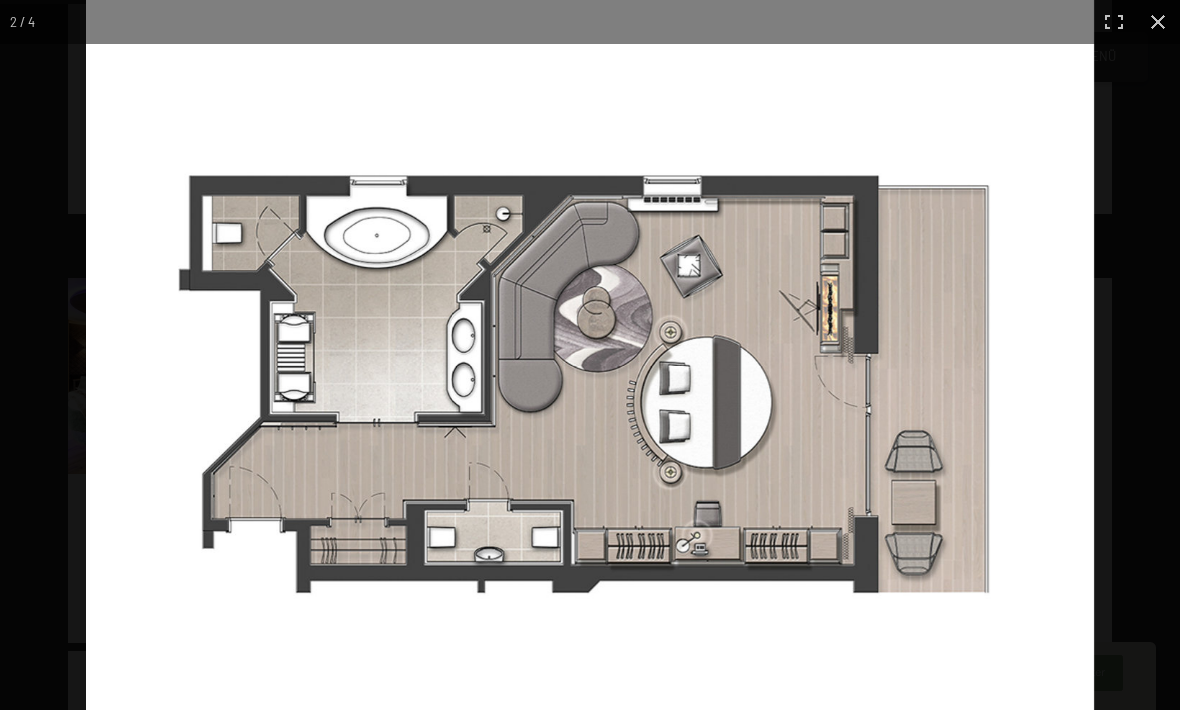 click at bounding box center (1158, 22) 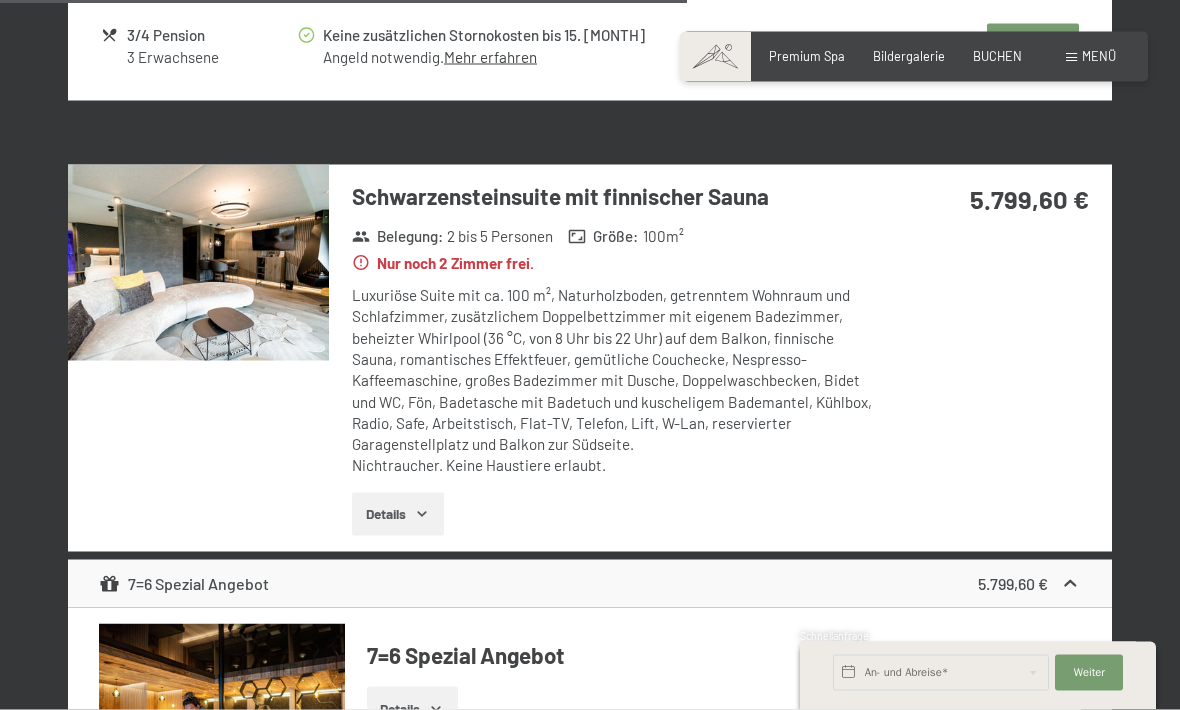 click at bounding box center [198, 263] 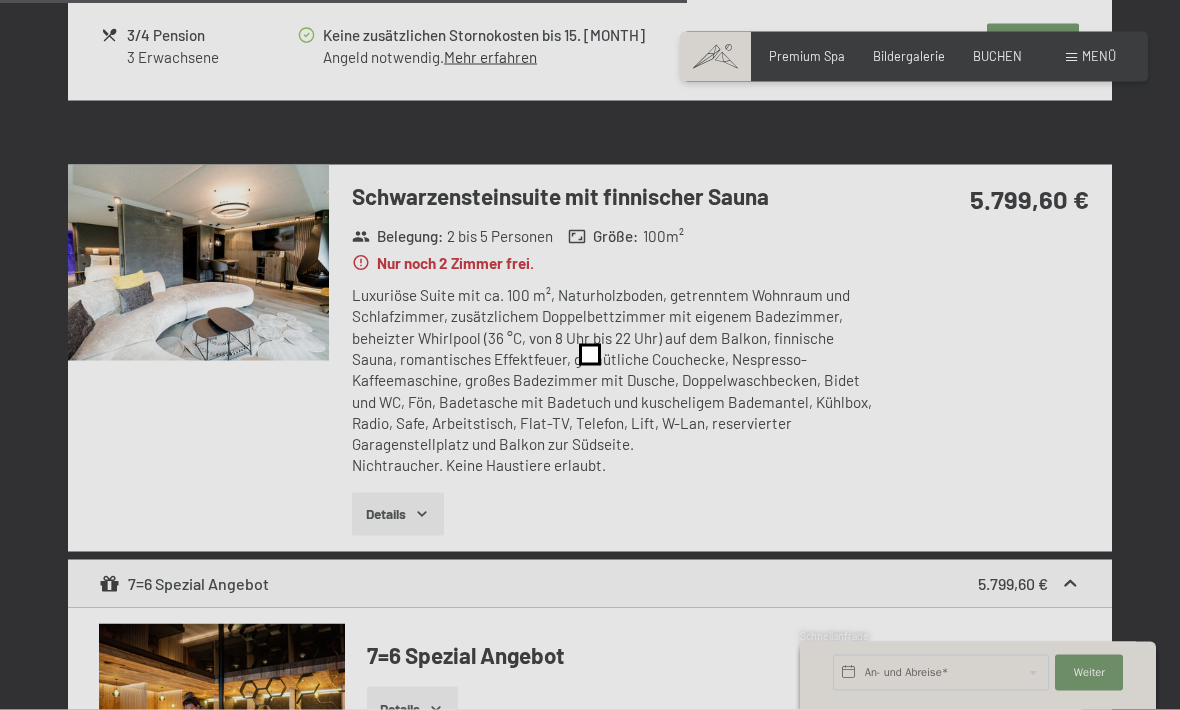 scroll, scrollTop: 2327, scrollLeft: 0, axis: vertical 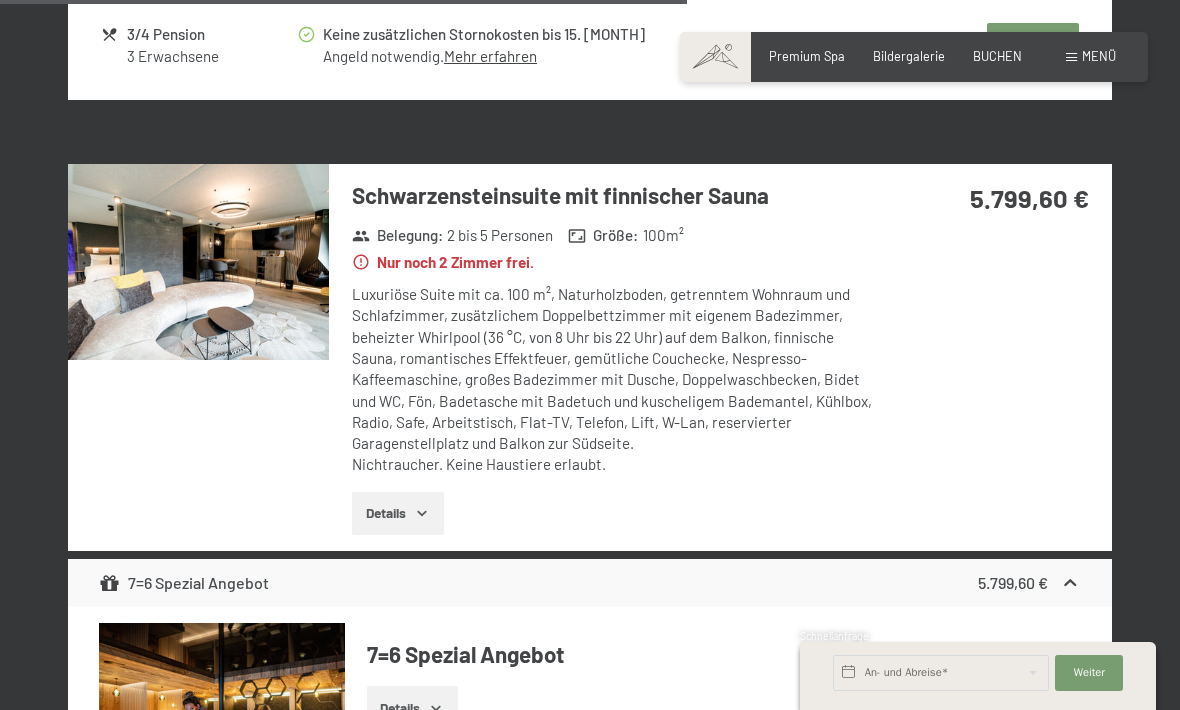 click on "5. Oktober bis 12. Oktober 2025  Zimmer wählen 3 Erwachsene  Zimmer Angebote/Pakete Nature Suite mit Sauna Belegung : 2 bis 3 Personen Größe : 50  m² Nur noch 1 Zimmer frei. Luxuriöses Wohn-Schlafzimmer mit ca. 50 m², Naturholzboden, rundes Doppelbett, Relax-Infrarotkabine (medizinische Tiefenwärme), orginal Südtiroler Stube, Nespresso-Kaffemaschine, großes Marmor-Badezimmer mit separater Dusche und Badewanne, Doppelwaschbecken, abgetrenntes Dusch-WC (WC mit Bidetaufsatz), eigene Schminkecke, Fön, Badetasche mit Badetuch und kuscheligem Bademantel, Kühlbox, Radio, Safe, Arbeitstisch, gemütliche Couchecke, einen Flat-TV, Telefon, Lift, W-Lan, reservierter Garagenstellplatz und großer Balkon zur Südseite. Nichtraucher. Keine Haustiere erlaubt. Details 4.260,60 €   7=6 Spezial Angebot 4.260,60 €   Gültig in den Zeiträumen 4. Oktober   bis   26. Oktober 2025 1. November   bis   21. Dezember 2025 10. Januar   bis   1. Februar 2026 7. März   bis   29. März 2026 und 4 weitere Zeiträume" at bounding box center [590, -285] 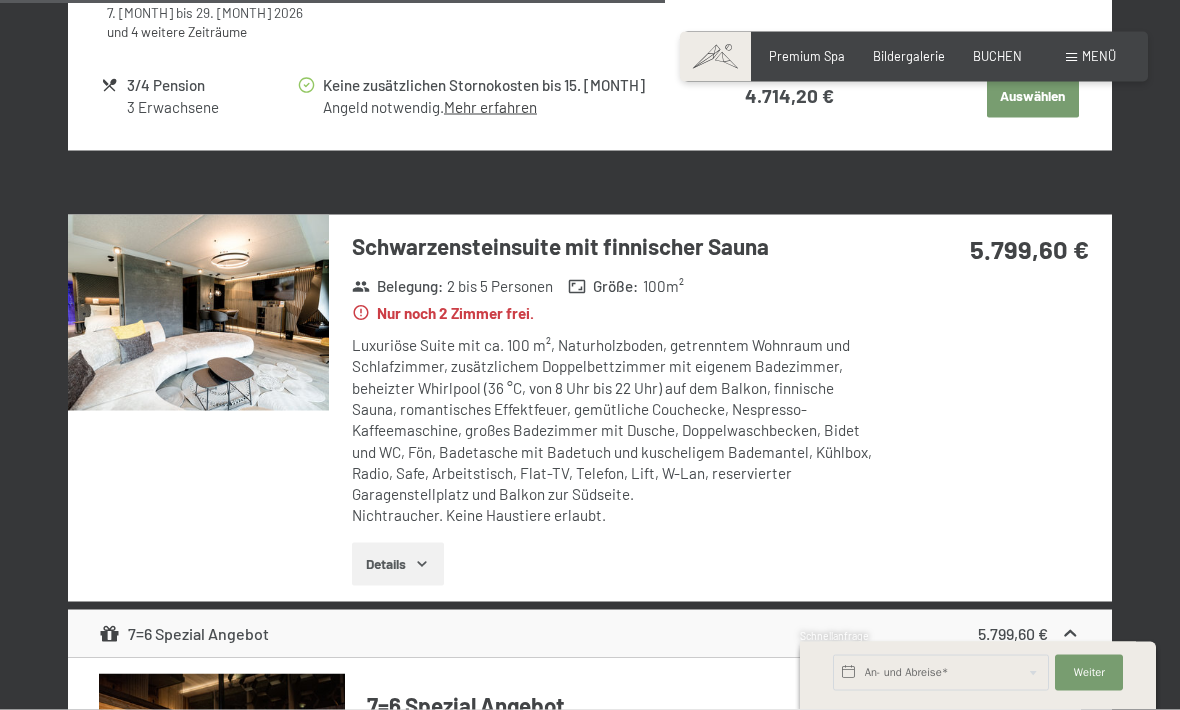 scroll, scrollTop: 2269, scrollLeft: 0, axis: vertical 